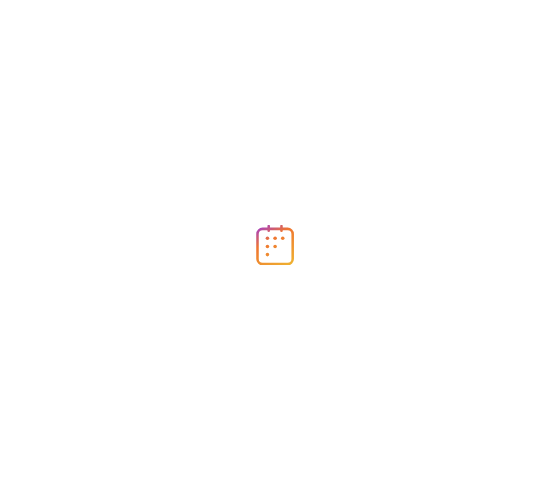 scroll, scrollTop: 0, scrollLeft: 0, axis: both 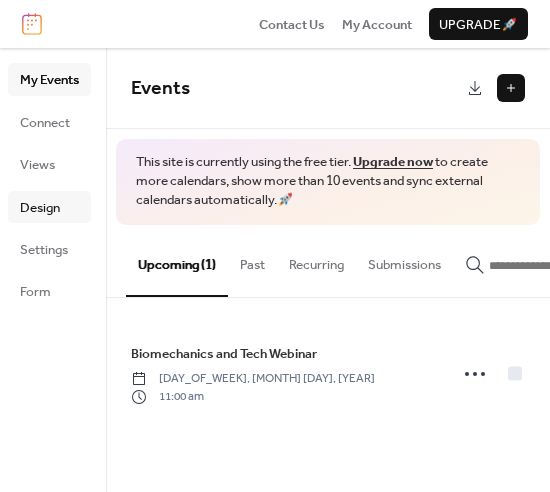 click on "Design" at bounding box center [40, 208] 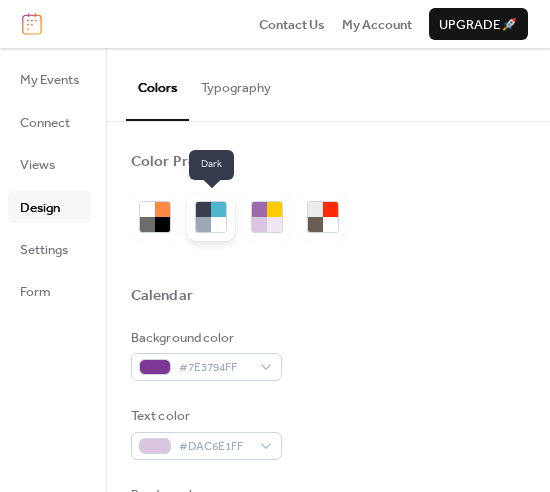 click at bounding box center [203, 209] 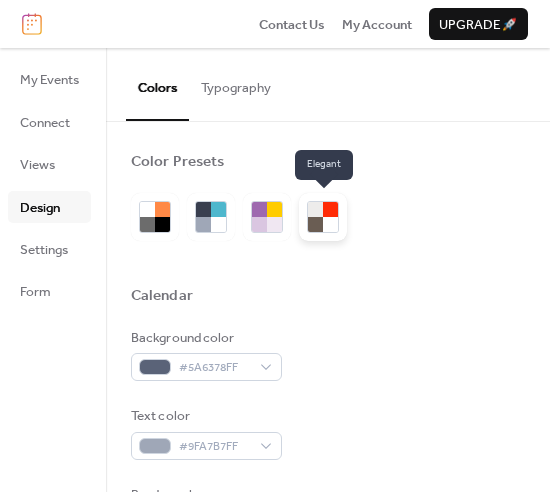 click at bounding box center (330, 209) 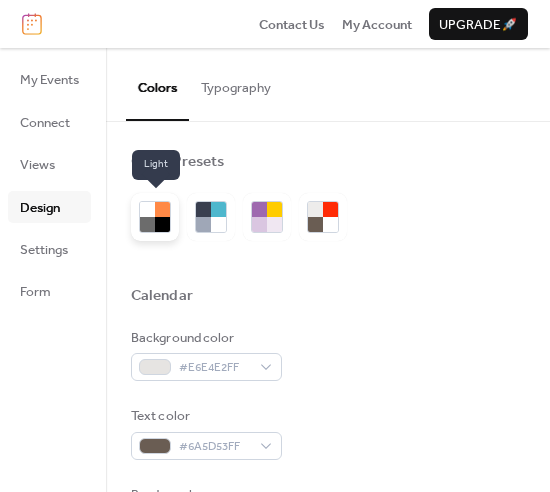 click at bounding box center [162, 209] 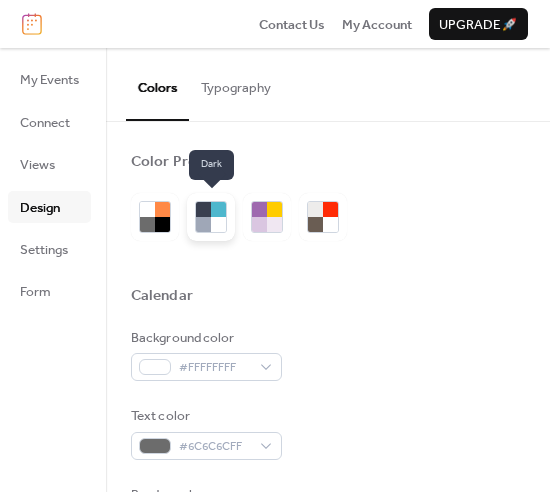 click at bounding box center [203, 224] 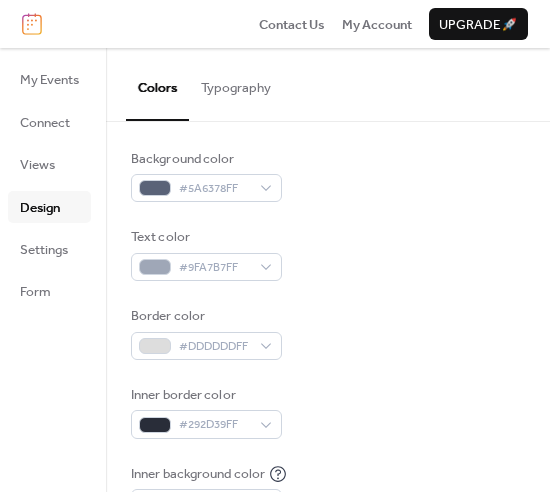 scroll, scrollTop: 179, scrollLeft: 0, axis: vertical 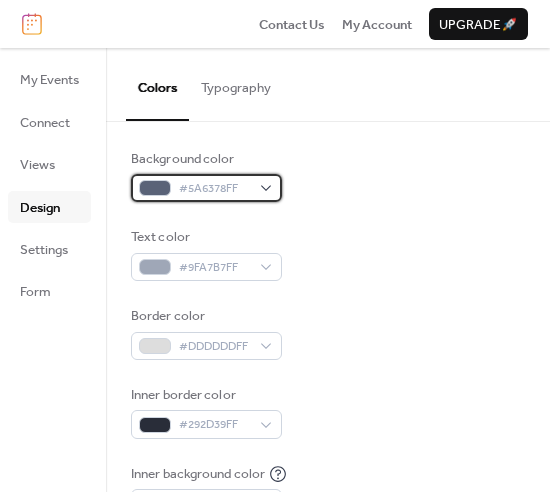 click at bounding box center [155, 188] 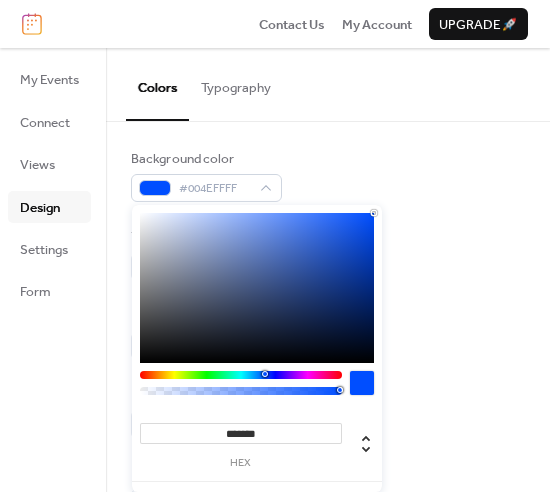 drag, startPoint x: 210, startPoint y: 278, endPoint x: 403, endPoint y: 269, distance: 193.20973 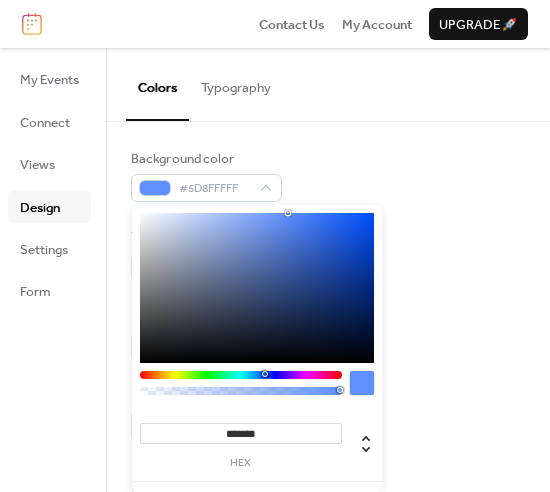 drag, startPoint x: 351, startPoint y: 271, endPoint x: 288, endPoint y: 193, distance: 100.26465 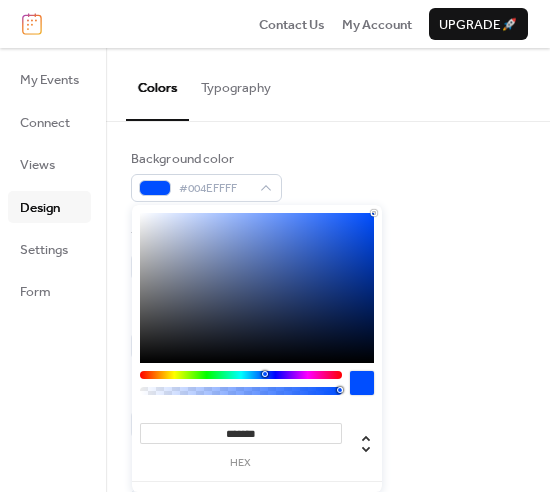 drag, startPoint x: 338, startPoint y: 241, endPoint x: 399, endPoint y: 193, distance: 77.62087 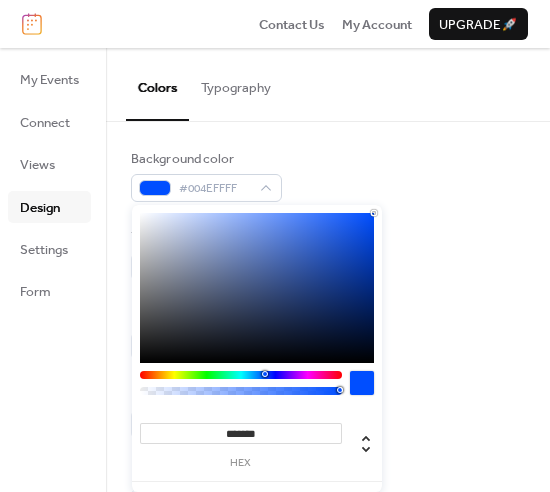 click at bounding box center [241, 375] 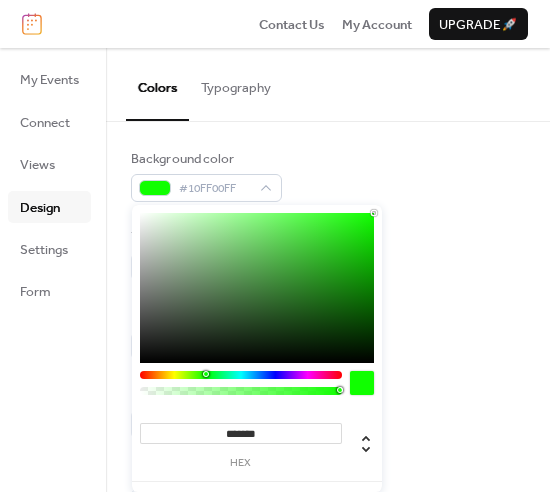 click at bounding box center [241, 375] 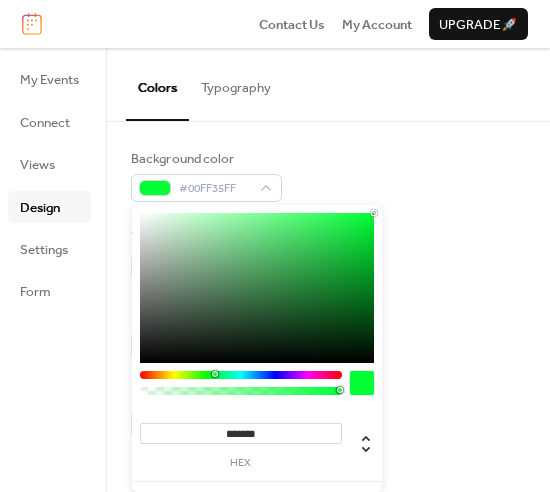 drag, startPoint x: 198, startPoint y: 372, endPoint x: 214, endPoint y: 374, distance: 16.124516 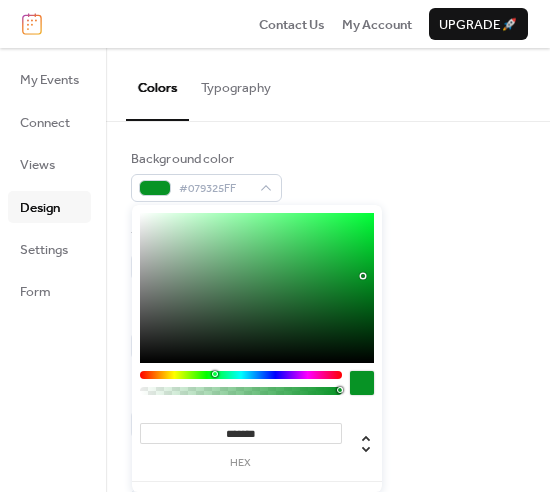 click at bounding box center (257, 288) 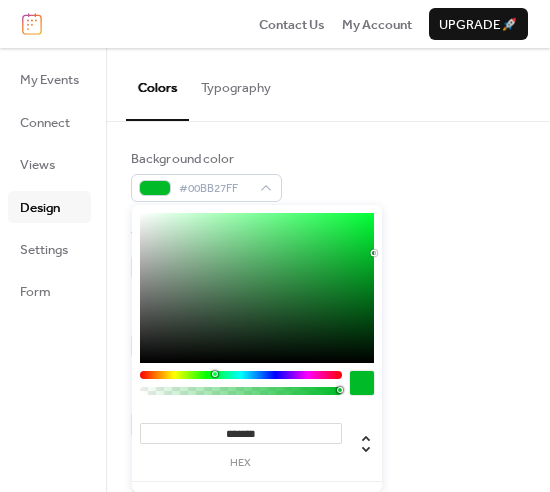 type on "*******" 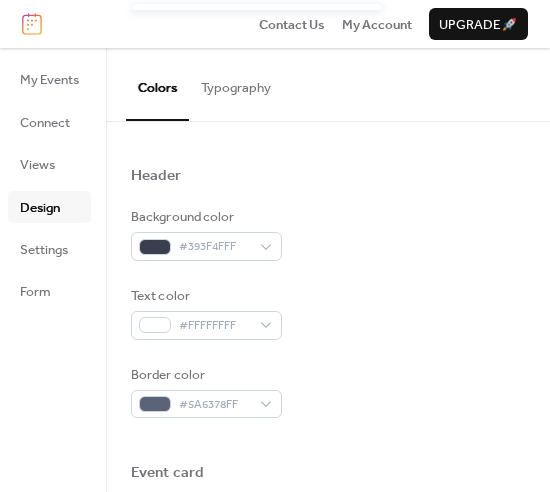 scroll, scrollTop: 666, scrollLeft: 0, axis: vertical 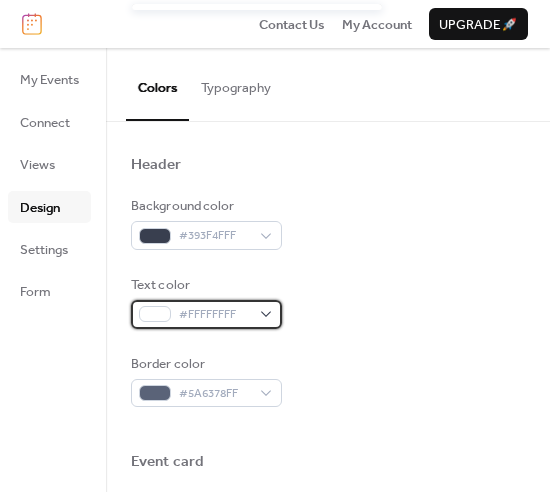 click on "#FFFFFFFF" at bounding box center (206, 314) 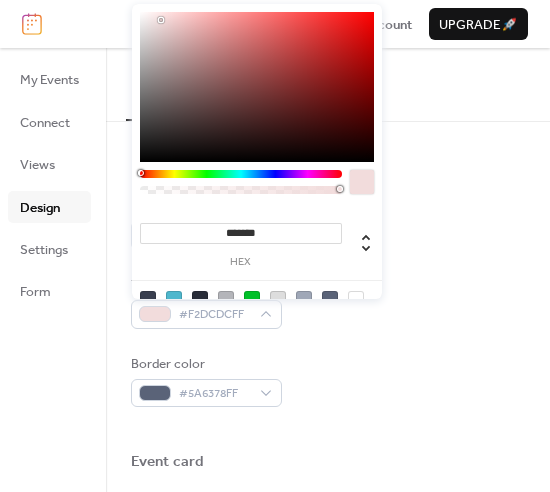 type on "*******" 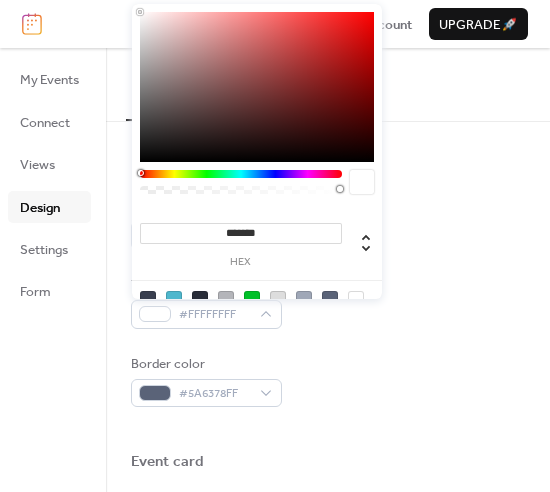 drag, startPoint x: 215, startPoint y: 107, endPoint x: 127, endPoint y: -33, distance: 165.36021 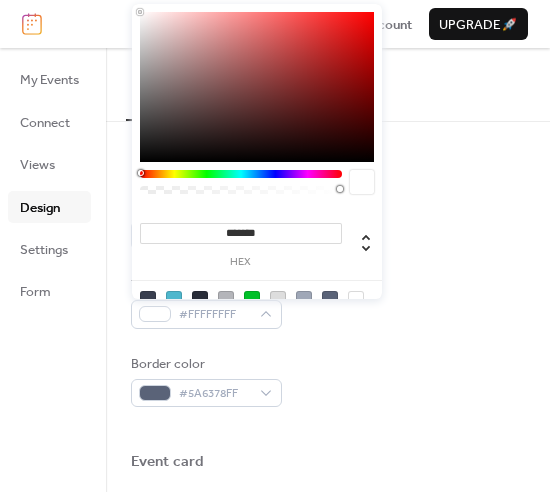 click on "My Events Connect Views Design Settings Form" at bounding box center [53, 270] 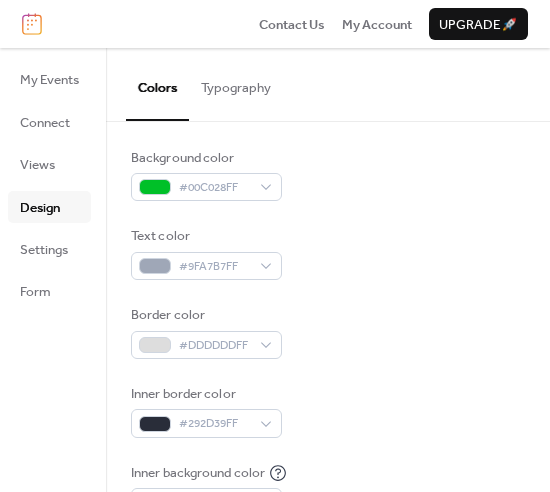 scroll, scrollTop: 109, scrollLeft: 0, axis: vertical 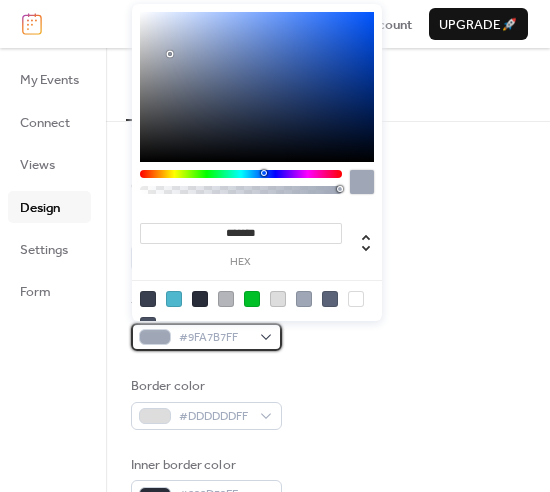 click at bounding box center [155, 337] 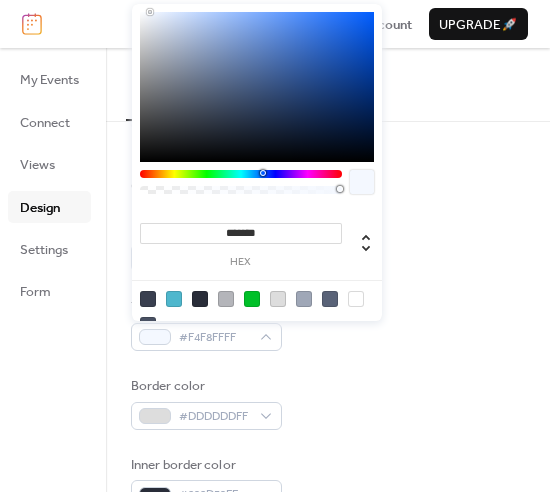 type on "*******" 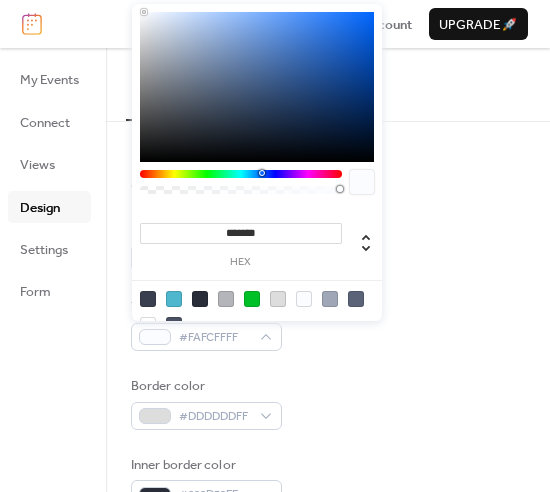 click on "******* hex" at bounding box center (257, 177) 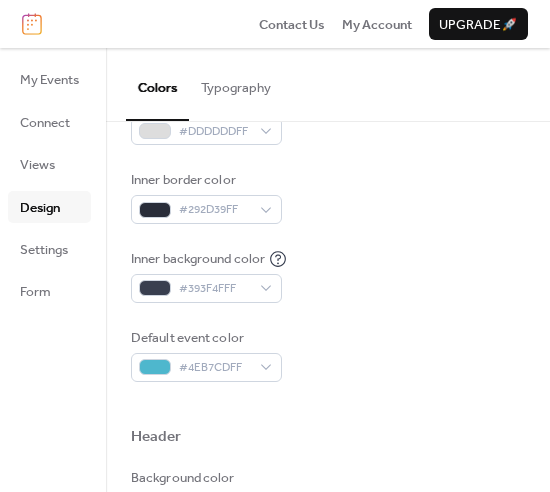 scroll, scrollTop: 395, scrollLeft: 0, axis: vertical 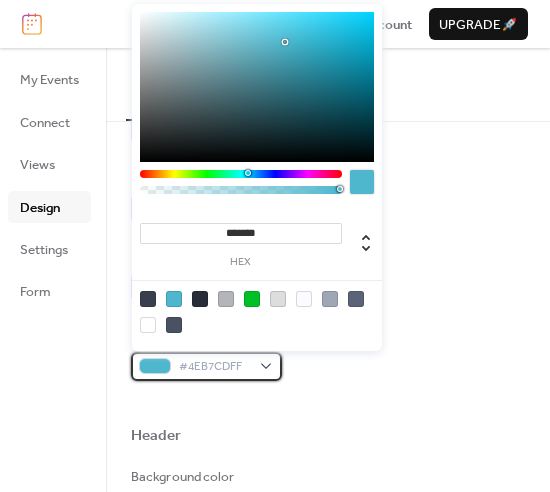 click at bounding box center [155, 366] 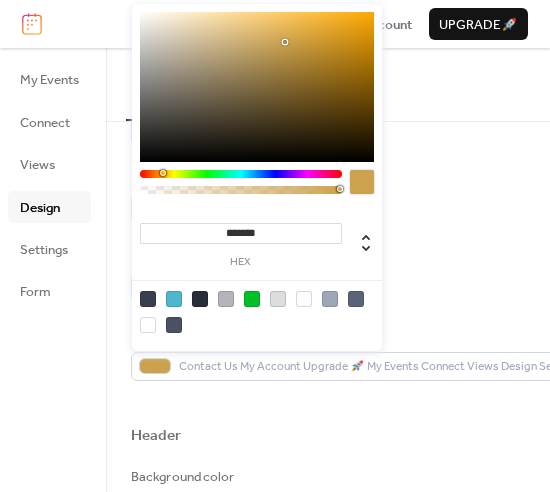 drag, startPoint x: 180, startPoint y: 174, endPoint x: 162, endPoint y: 174, distance: 18 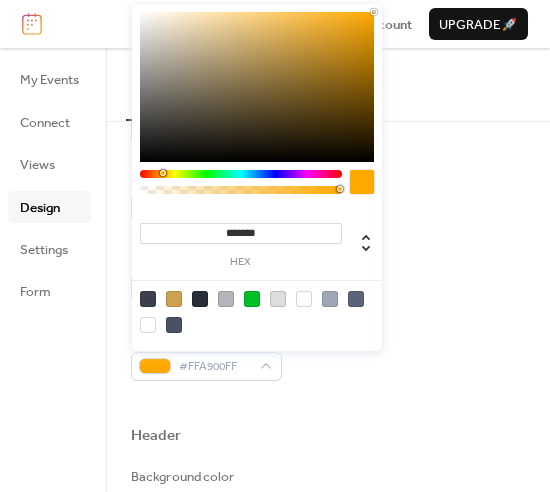 drag, startPoint x: 329, startPoint y: 48, endPoint x: 393, endPoint y: 1, distance: 79.40403 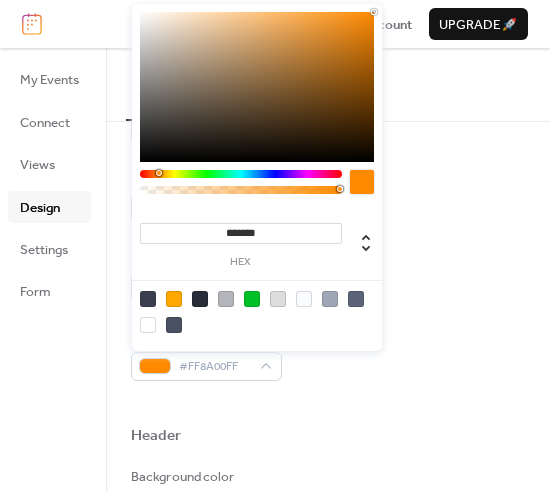 click at bounding box center [241, 174] 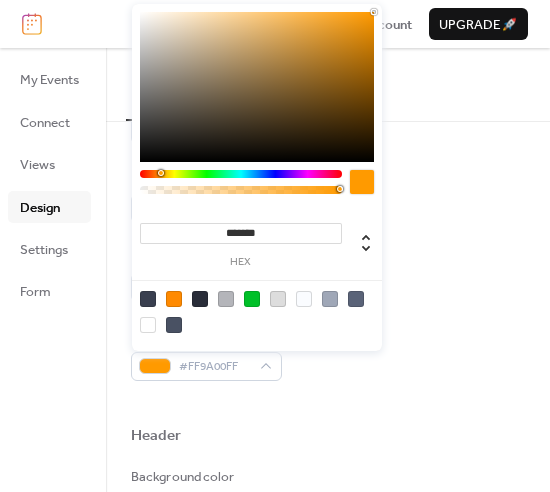 type on "*******" 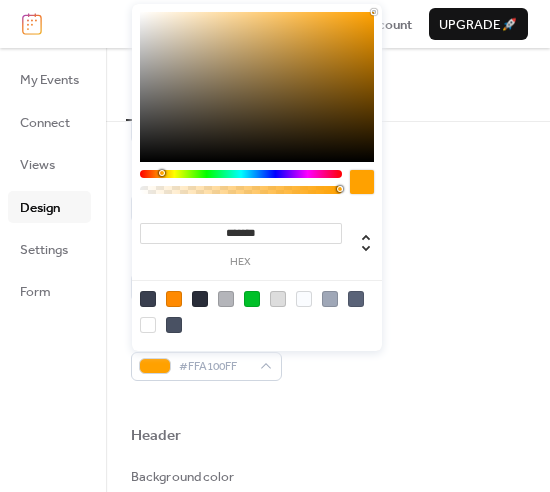 click at bounding box center (162, 173) 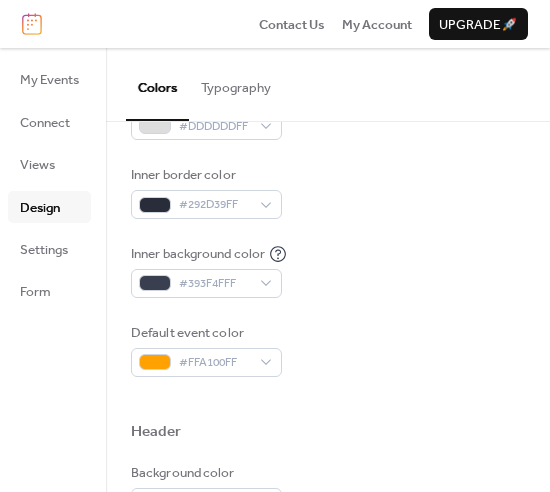 scroll, scrollTop: 401, scrollLeft: 0, axis: vertical 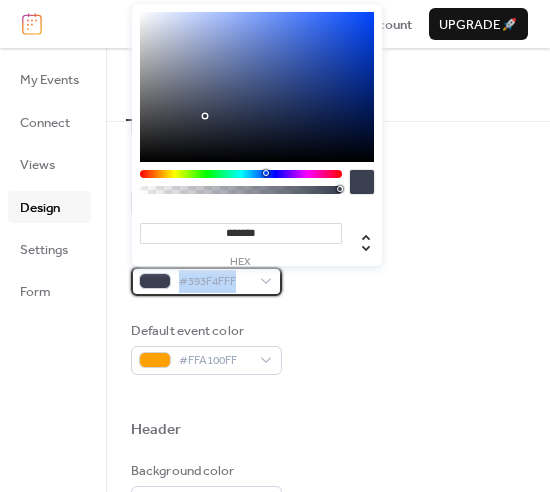 drag, startPoint x: 266, startPoint y: 276, endPoint x: 467, endPoint y: 264, distance: 201.3579 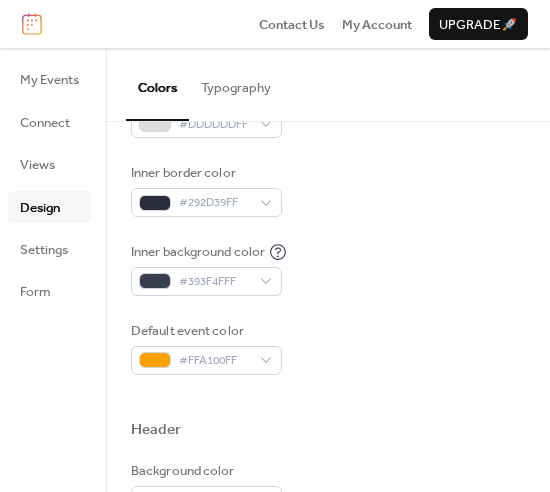click on "Inner background color #393F4FFF" at bounding box center (328, 269) 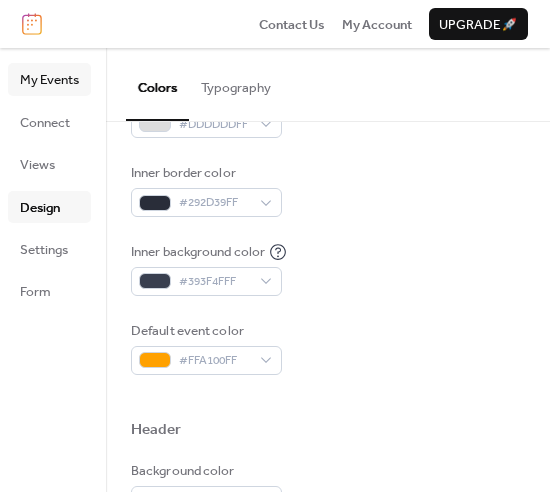 click on "My Events" at bounding box center [49, 80] 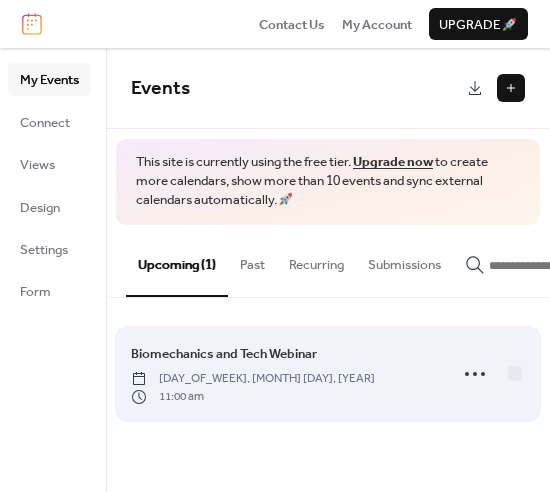 click on "11:00 am" at bounding box center (253, 397) 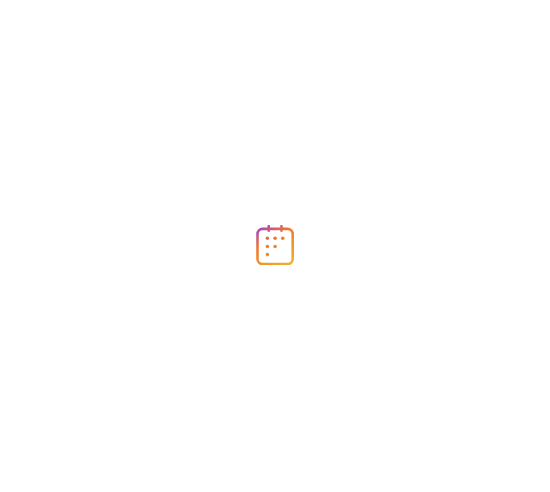 scroll, scrollTop: 0, scrollLeft: 0, axis: both 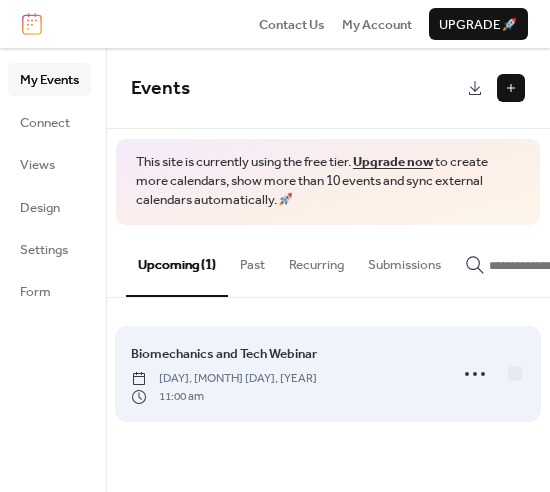 click on "[DAY], [MONTH] [DAY], [YEAR]" at bounding box center [224, 379] 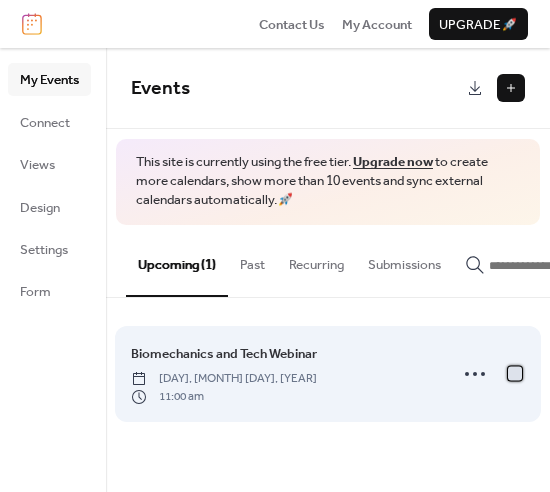 click at bounding box center [515, 373] 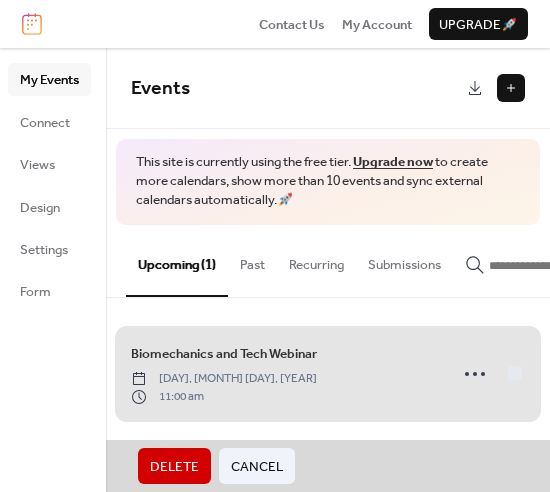 drag, startPoint x: 509, startPoint y: 381, endPoint x: 477, endPoint y: 377, distance: 32.24903 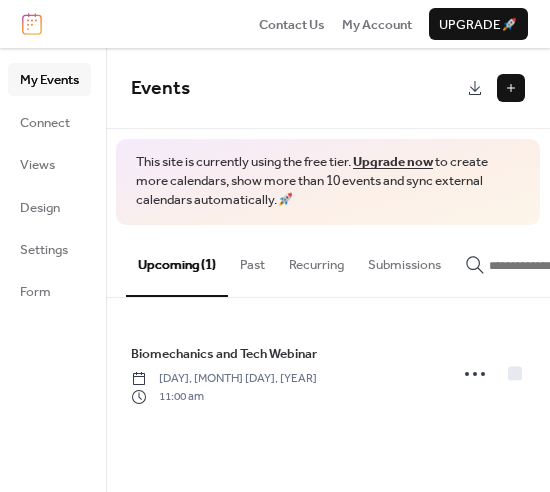 click 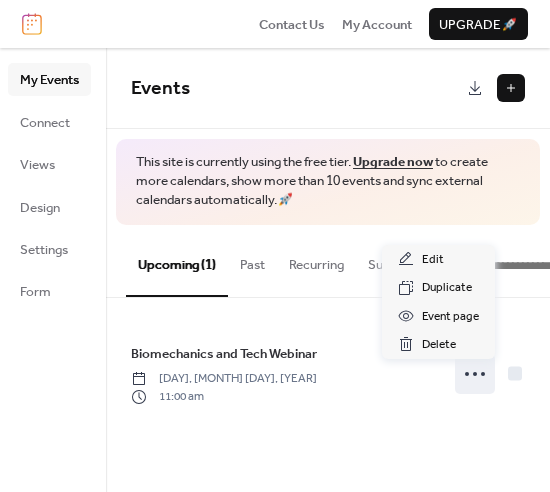 click 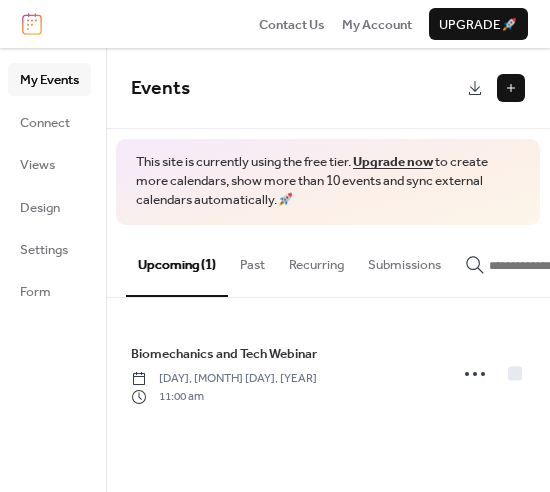 click 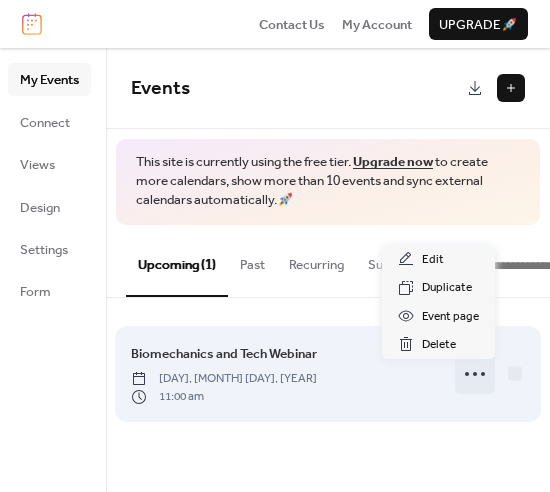 click on "Biomechanics and Tech Webinar [DAY], [MONTH] [DAY], [YEAR] [TIME]" at bounding box center [328, 374] 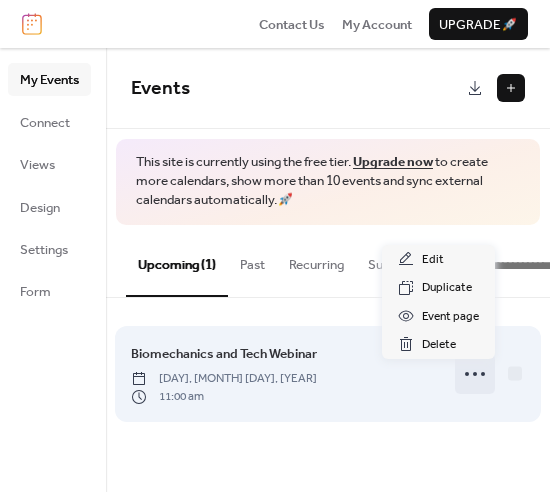 click 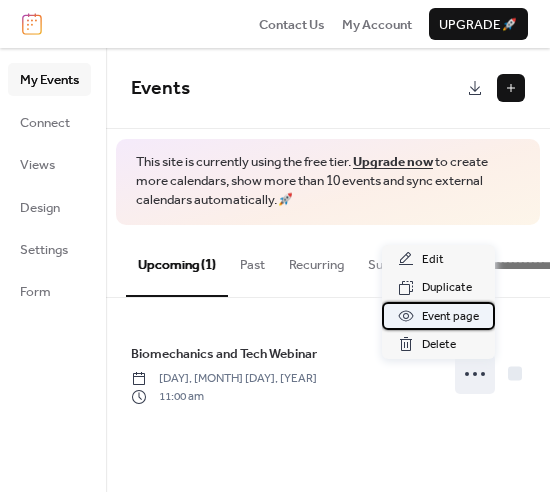 click on "Event page" at bounding box center (450, 317) 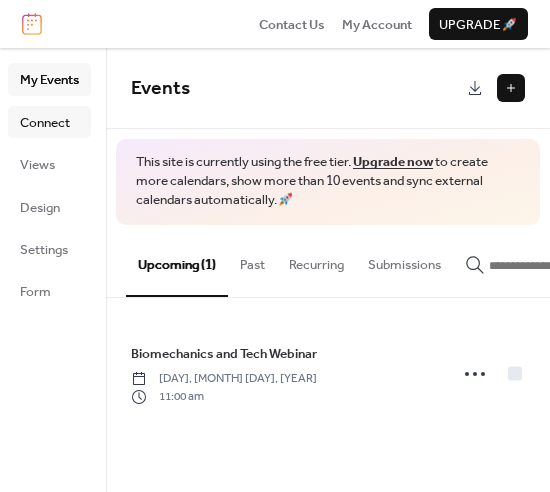 click on "Connect" at bounding box center [45, 123] 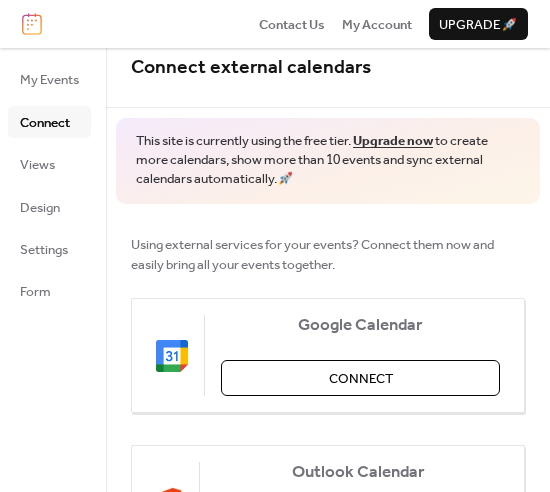 scroll, scrollTop: 0, scrollLeft: 0, axis: both 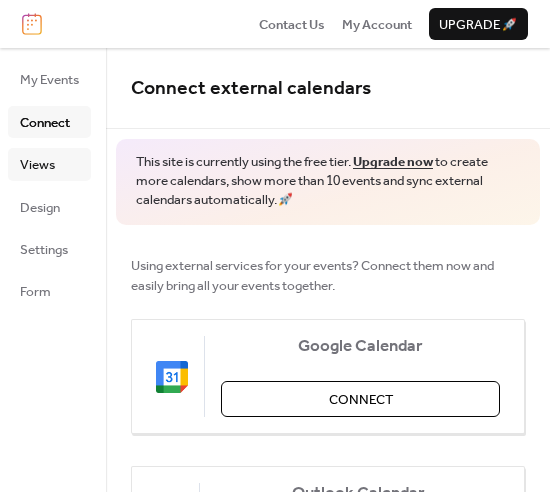click on "Views" at bounding box center (37, 165) 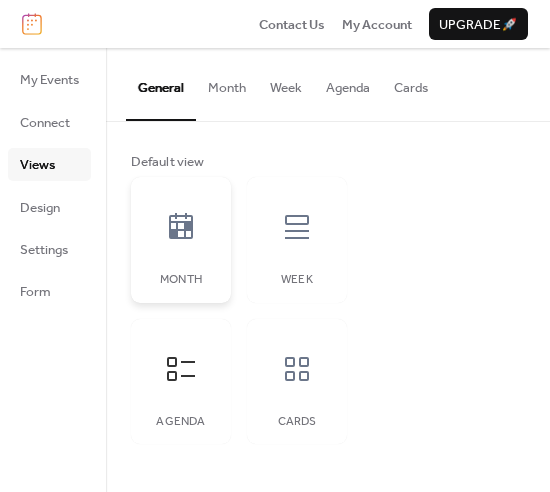click at bounding box center [181, 227] 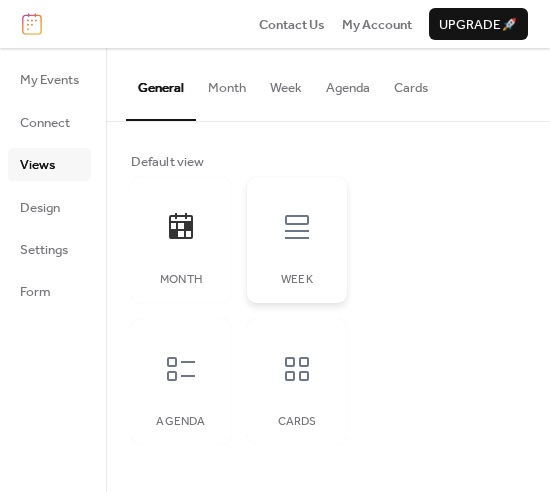 click at bounding box center (297, 227) 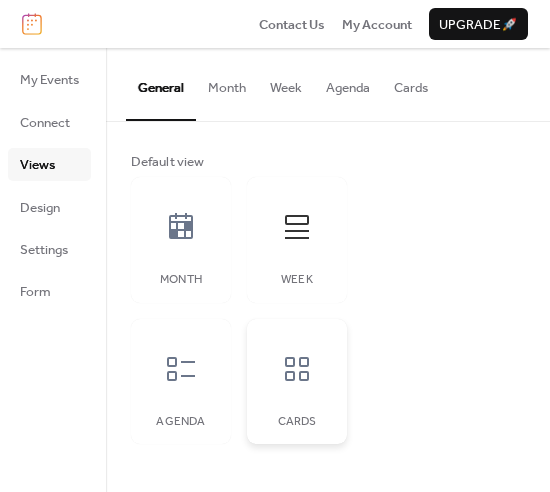 click 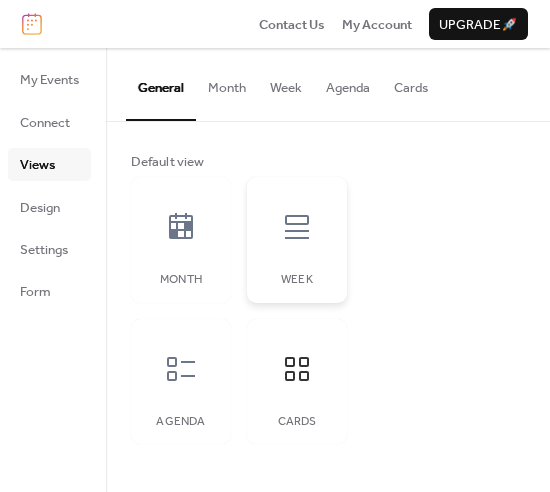 click at bounding box center (297, 227) 